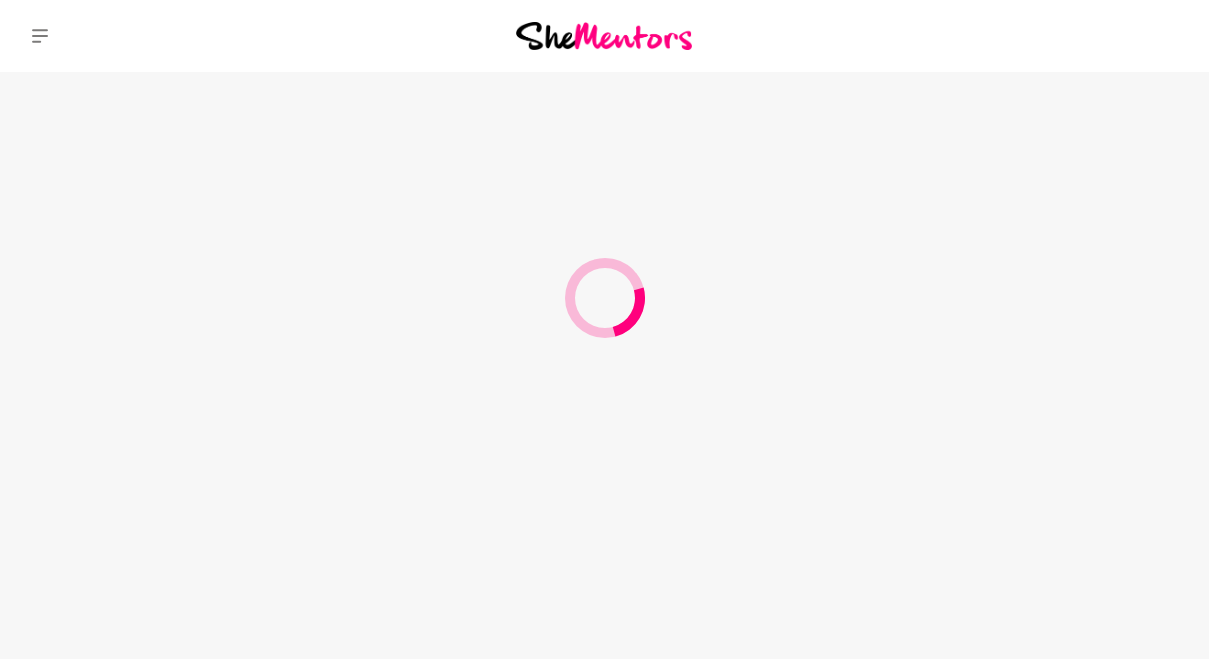 scroll, scrollTop: 0, scrollLeft: 0, axis: both 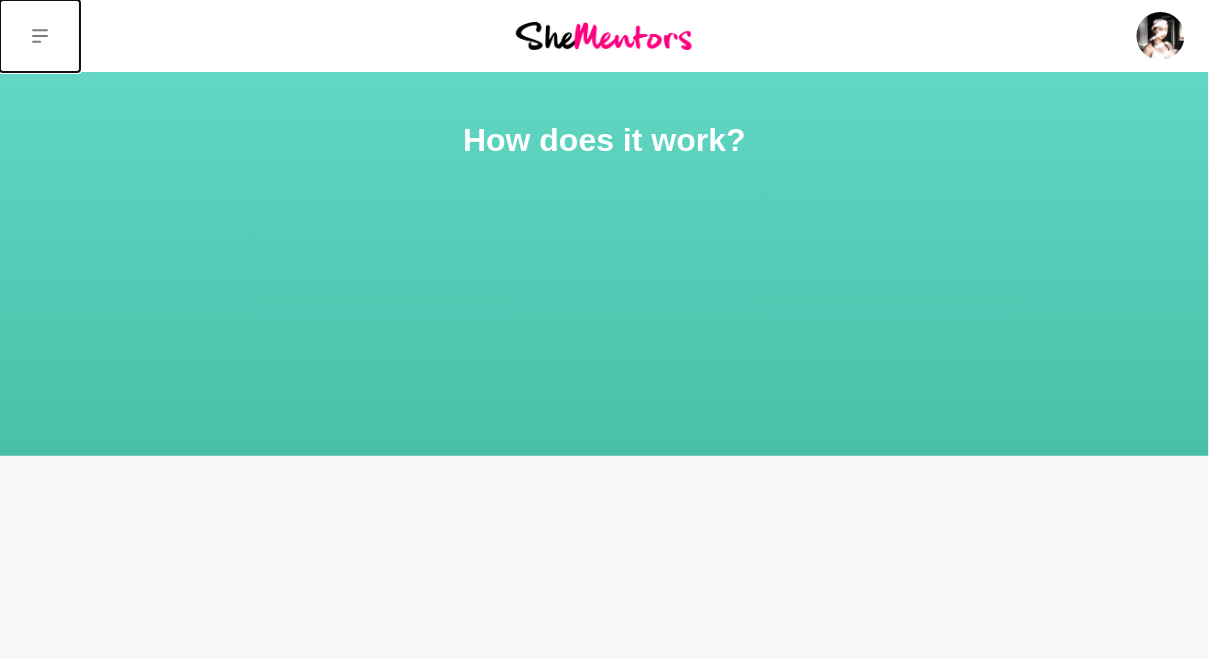 click at bounding box center (40, 36) 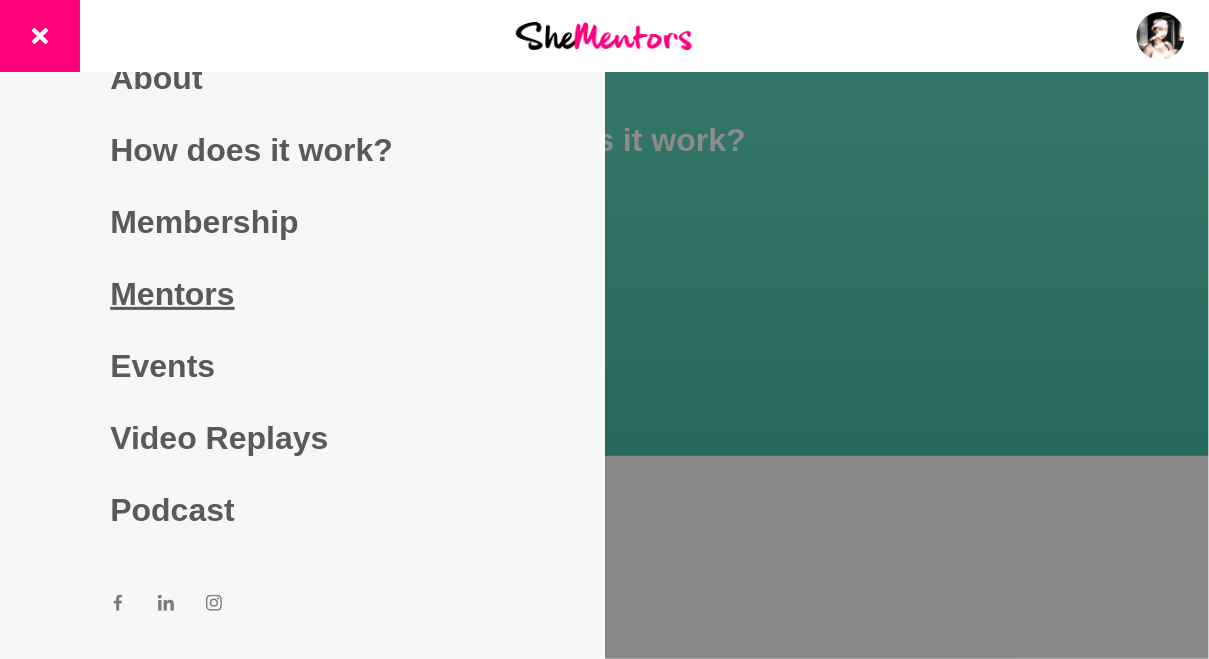 click on "Mentors" at bounding box center [302, 294] 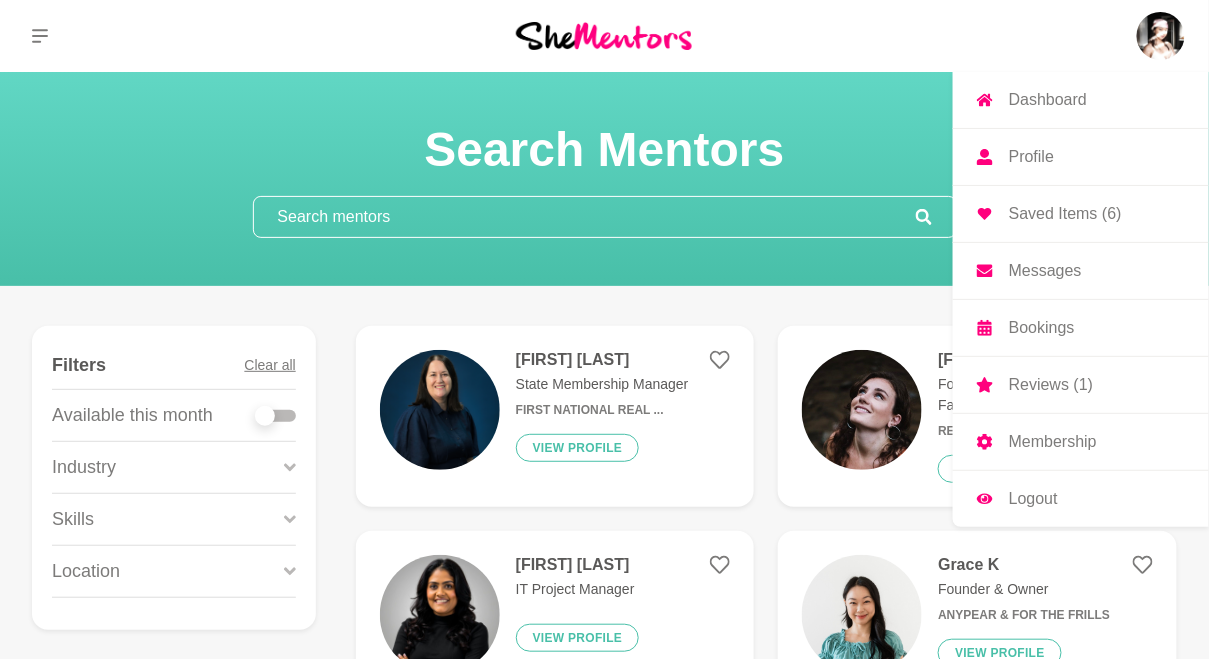 click on "Dashboard Profile Saved Items (6) Messages Bookings Reviews (1) Membership Logout" at bounding box center (1081, 293) 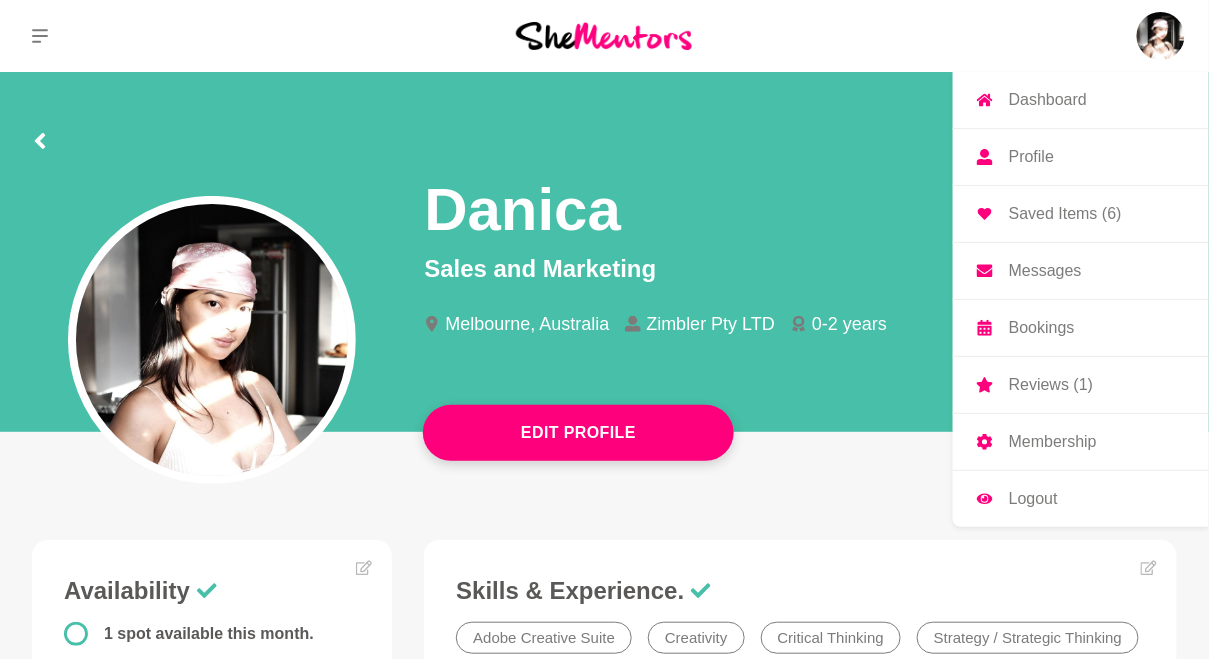 click on "Saved Items (6)" at bounding box center [1081, 214] 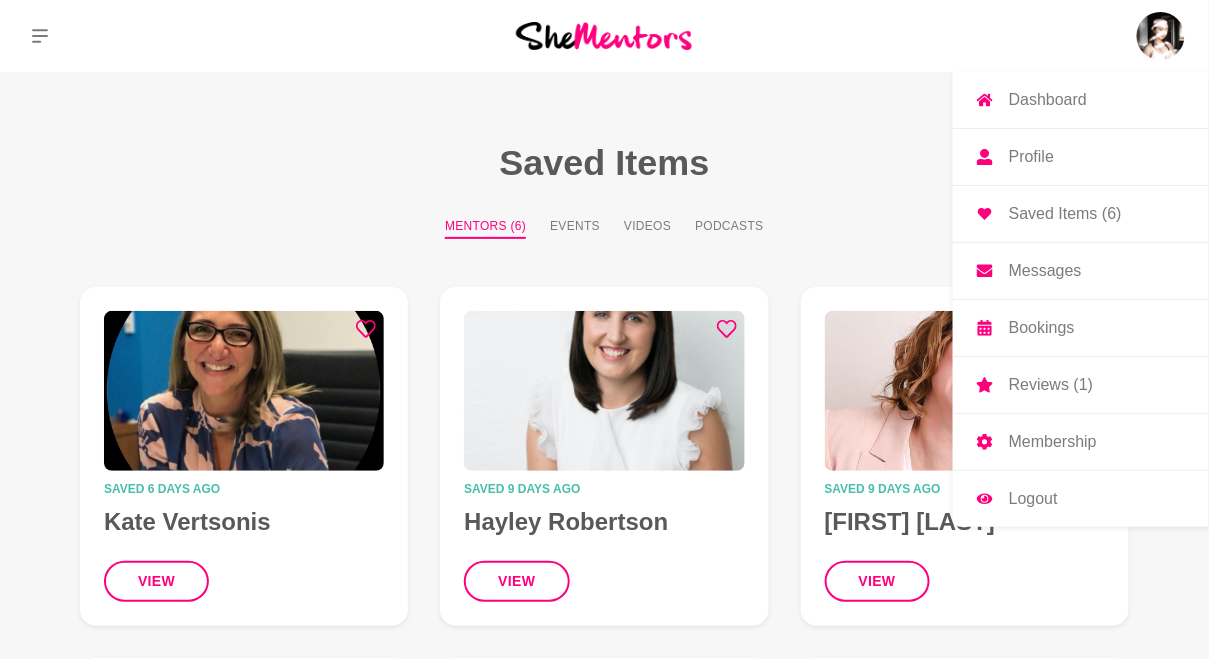 click on "Reviews (1)" at bounding box center [1081, 385] 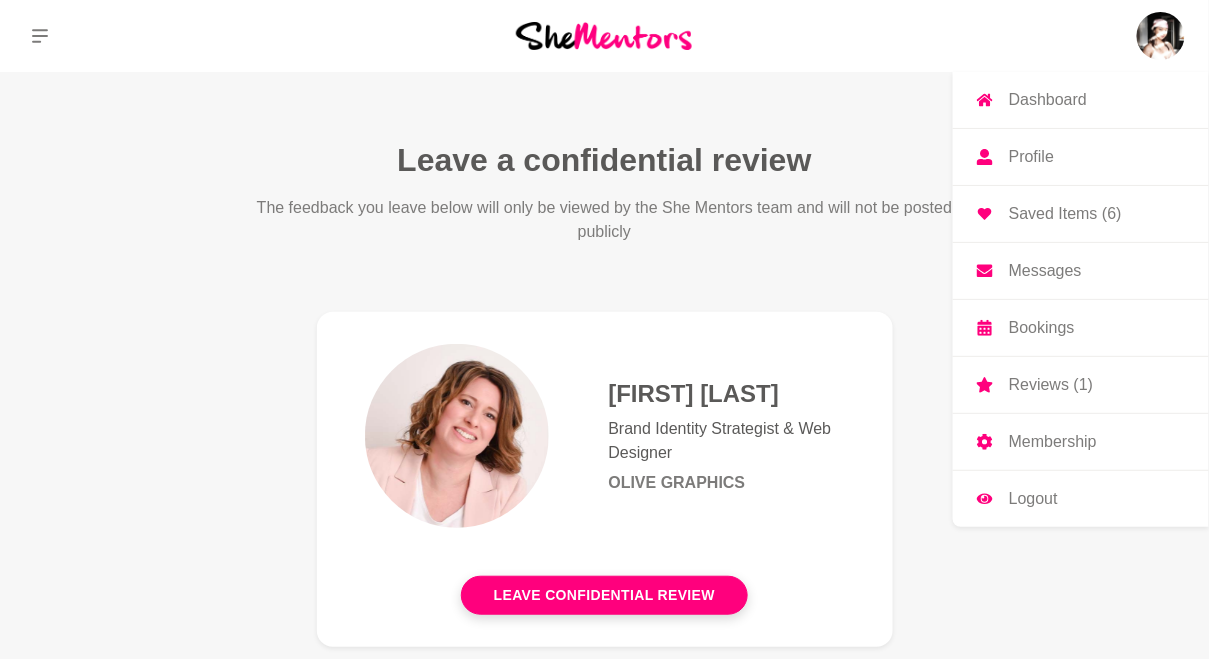 click on "Dashboard" at bounding box center [1081, 100] 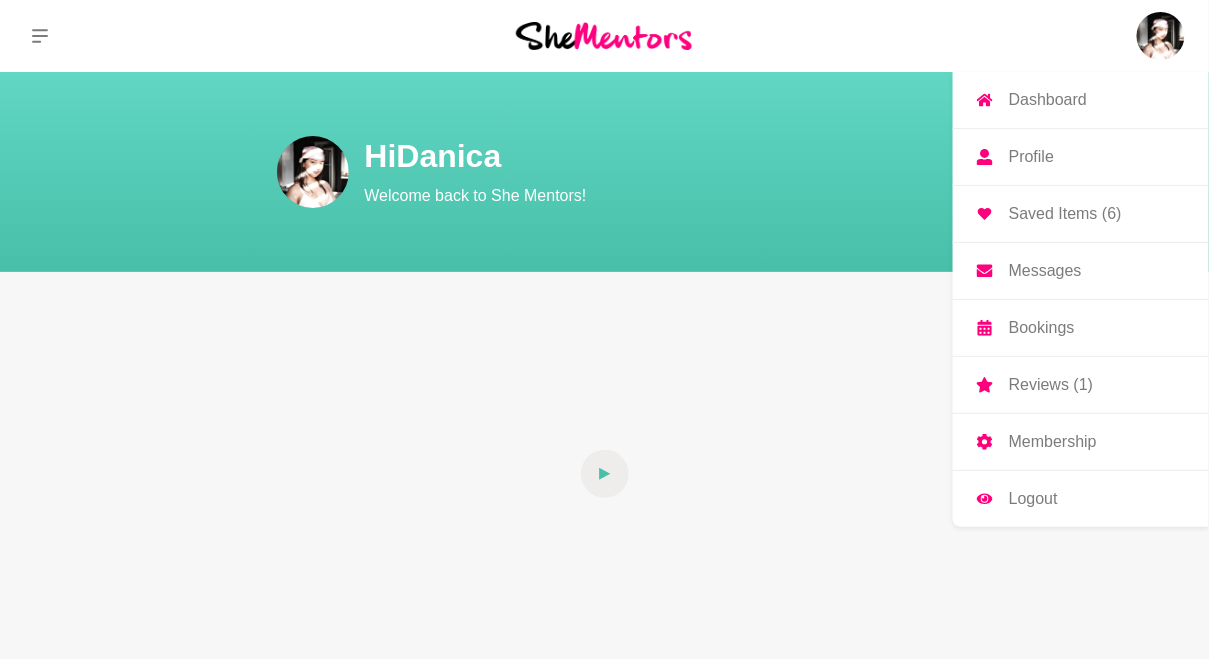 click on "Messages" at bounding box center (1045, 271) 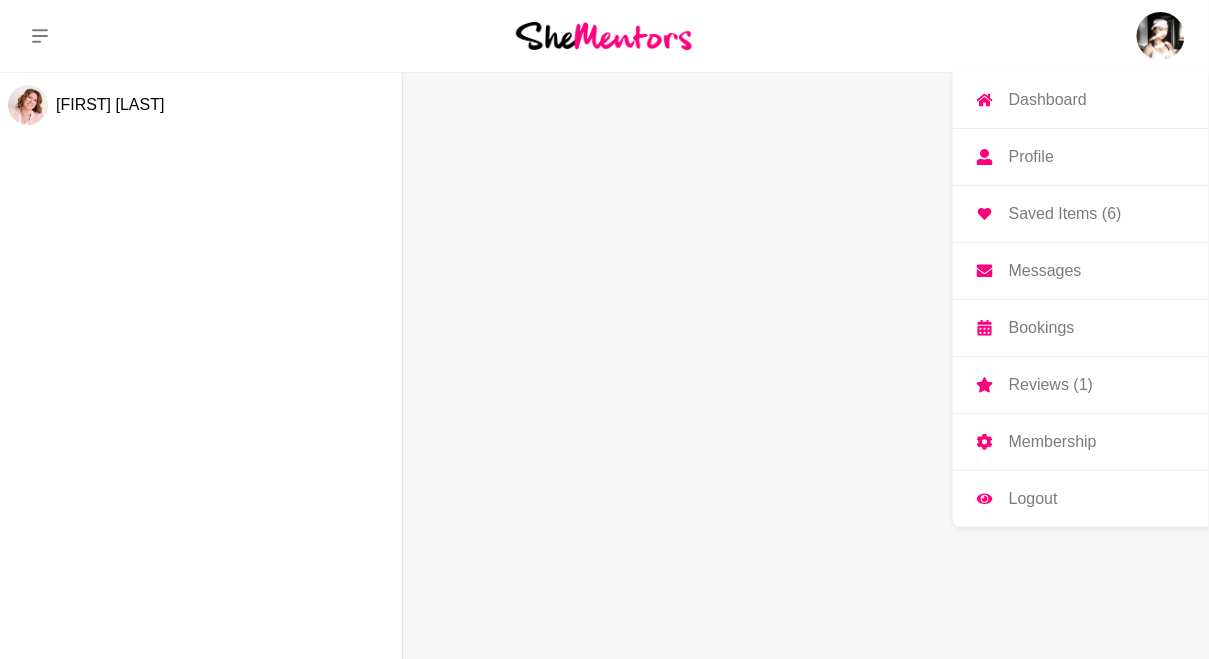 click on "Membership" at bounding box center [1053, 442] 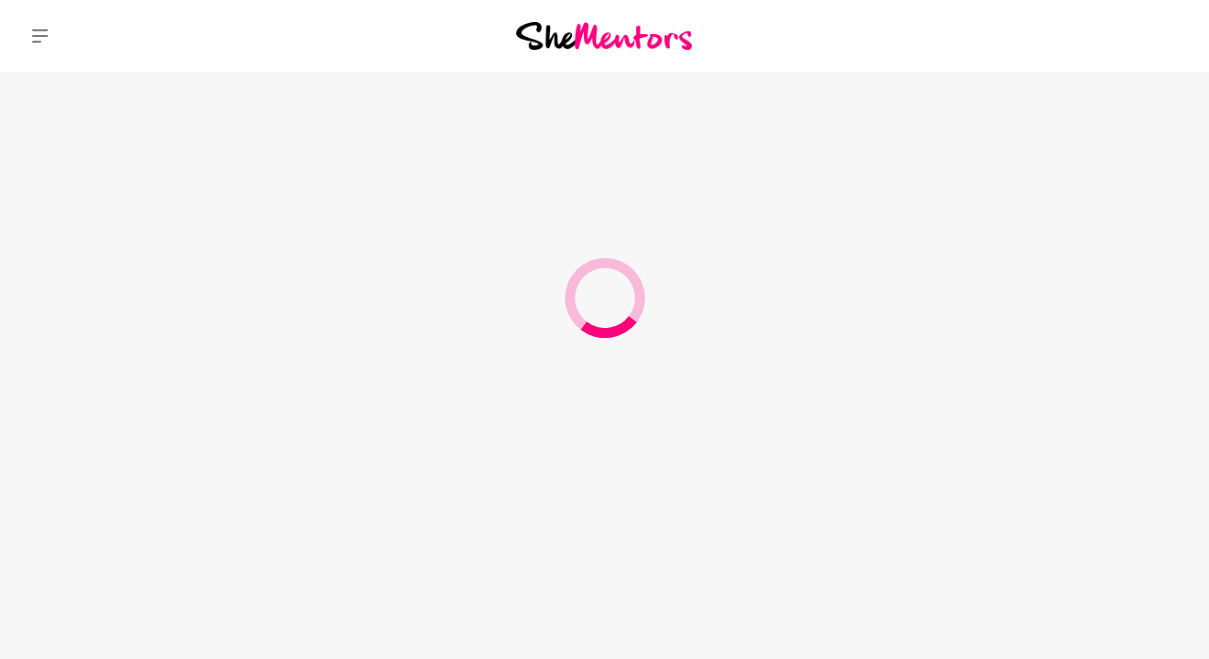 scroll, scrollTop: 0, scrollLeft: 0, axis: both 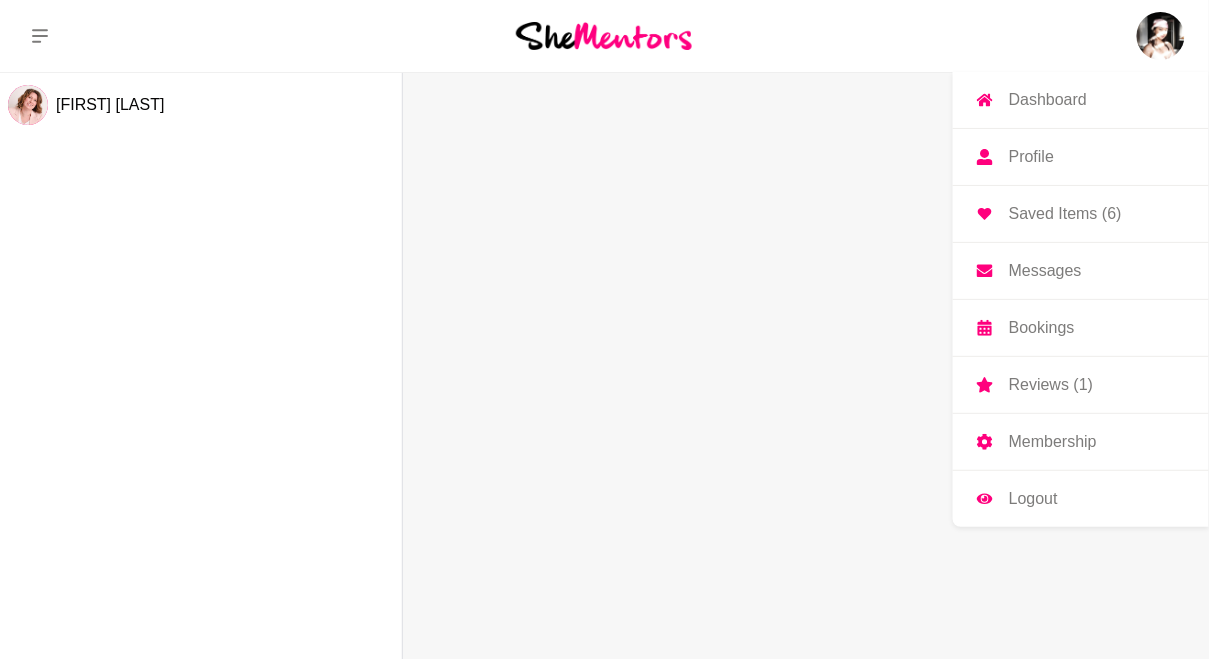click on "Saved Items (6)" at bounding box center [1065, 214] 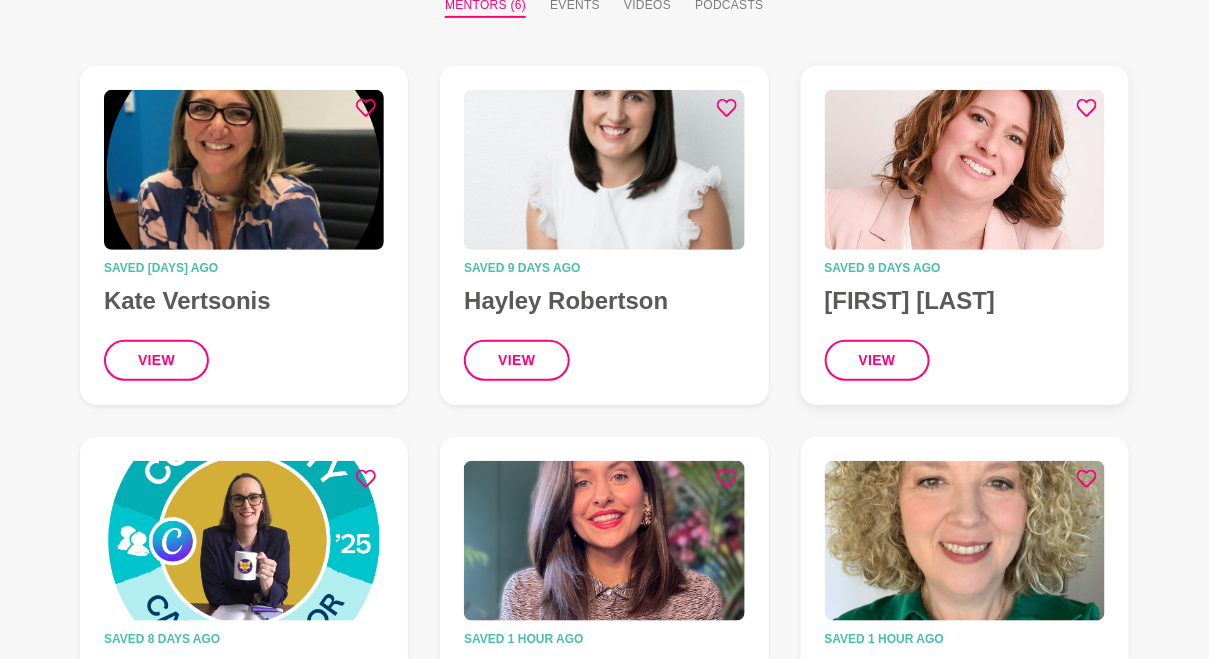 scroll, scrollTop: 223, scrollLeft: 0, axis: vertical 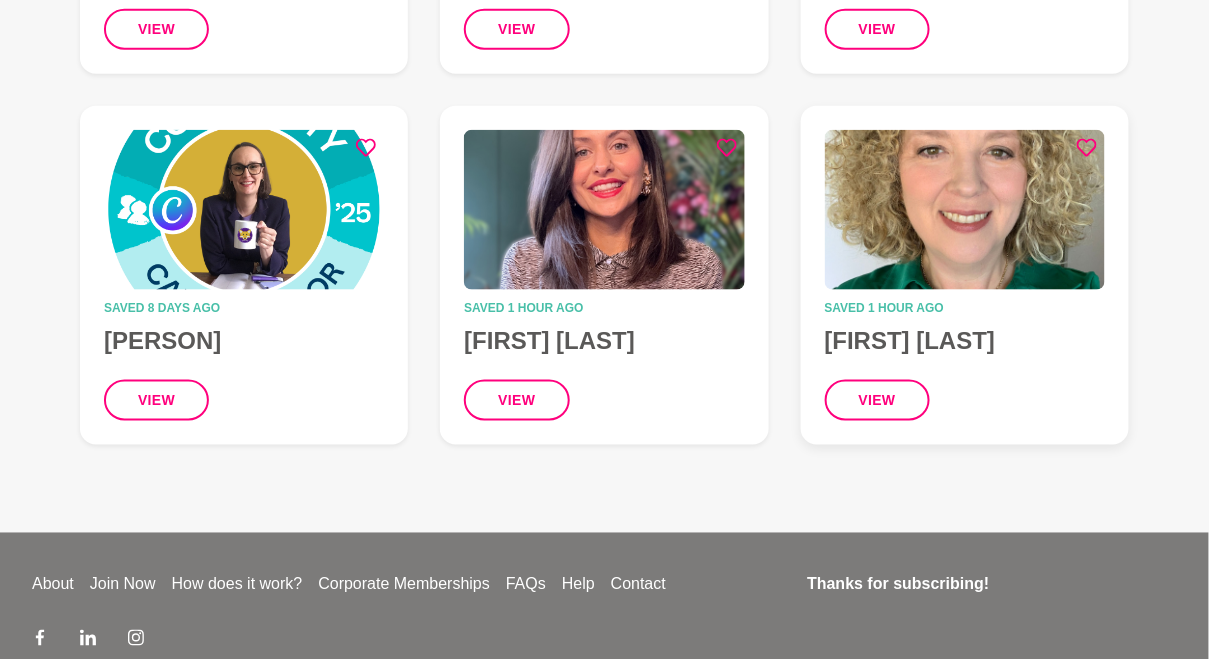 click at bounding box center [965, 210] 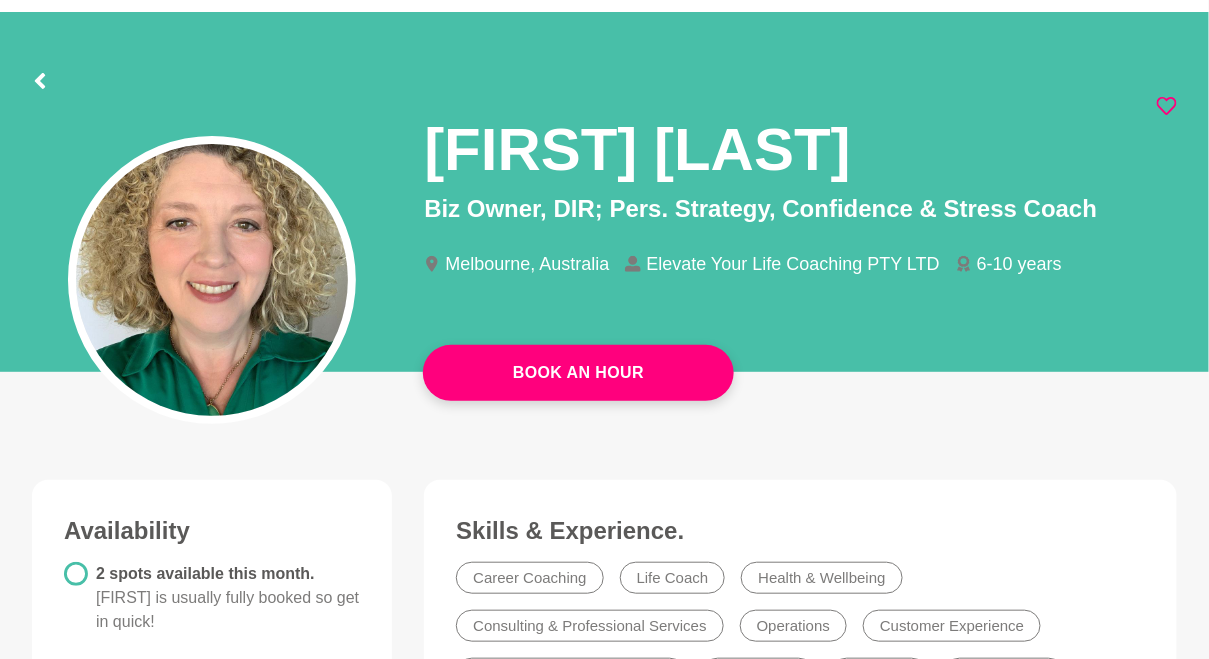 scroll, scrollTop: 0, scrollLeft: 0, axis: both 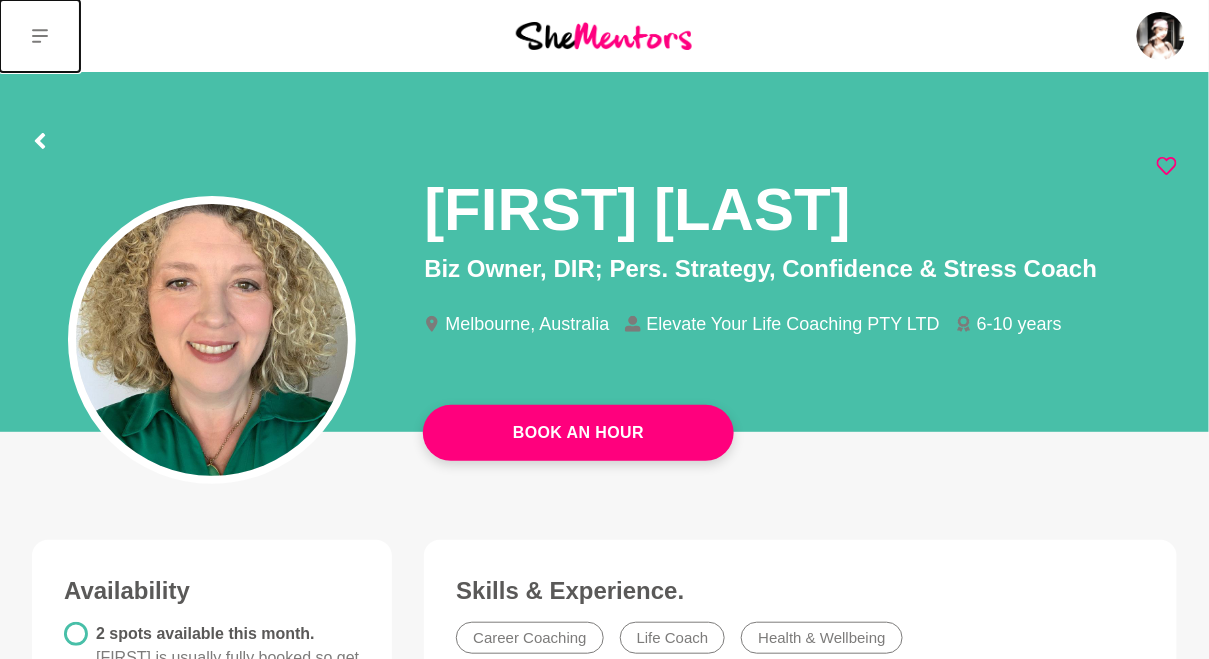 click at bounding box center [40, 36] 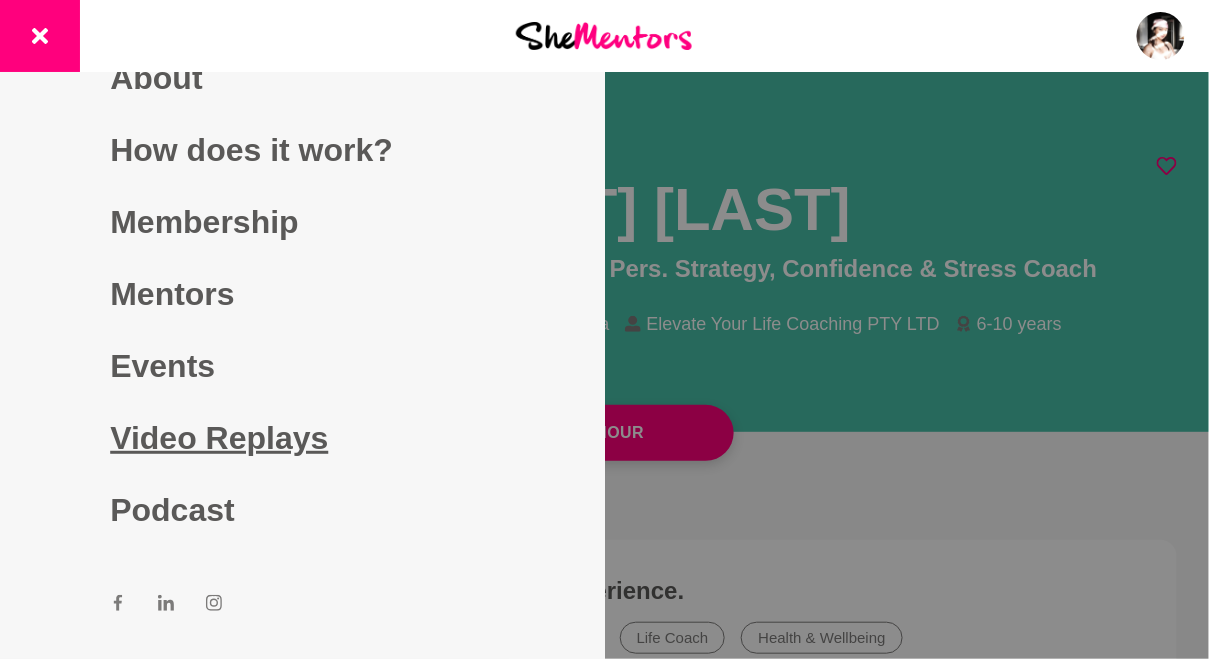 click on "Video Replays" at bounding box center [302, 438] 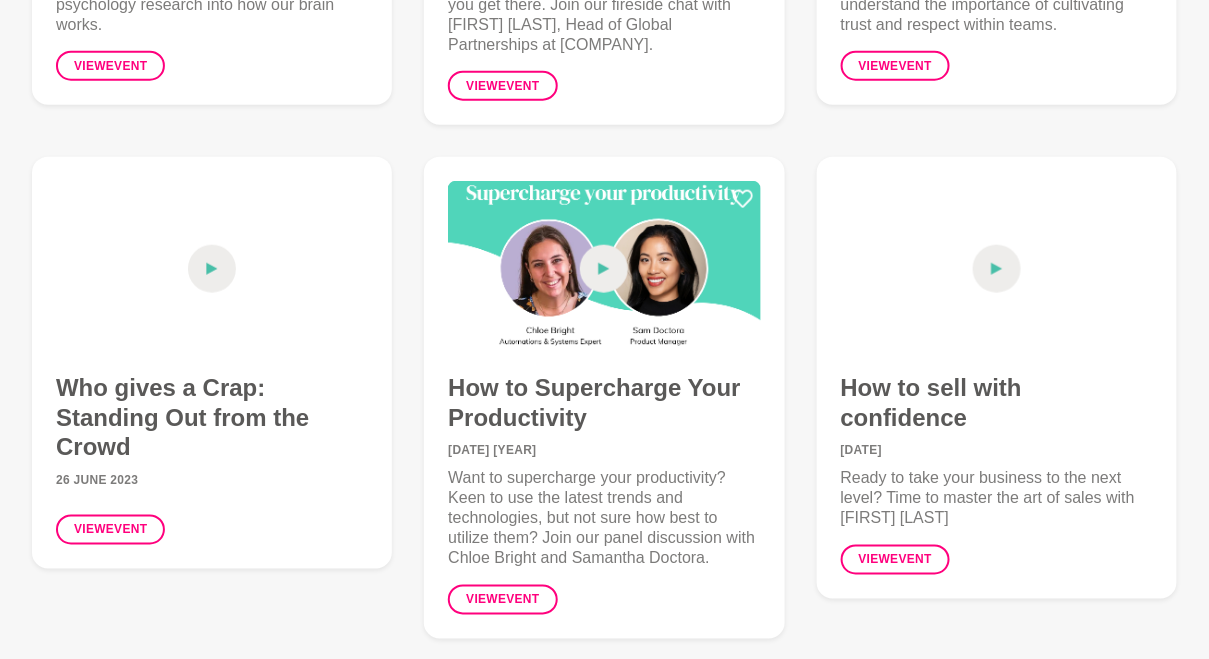 scroll, scrollTop: 2567, scrollLeft: 0, axis: vertical 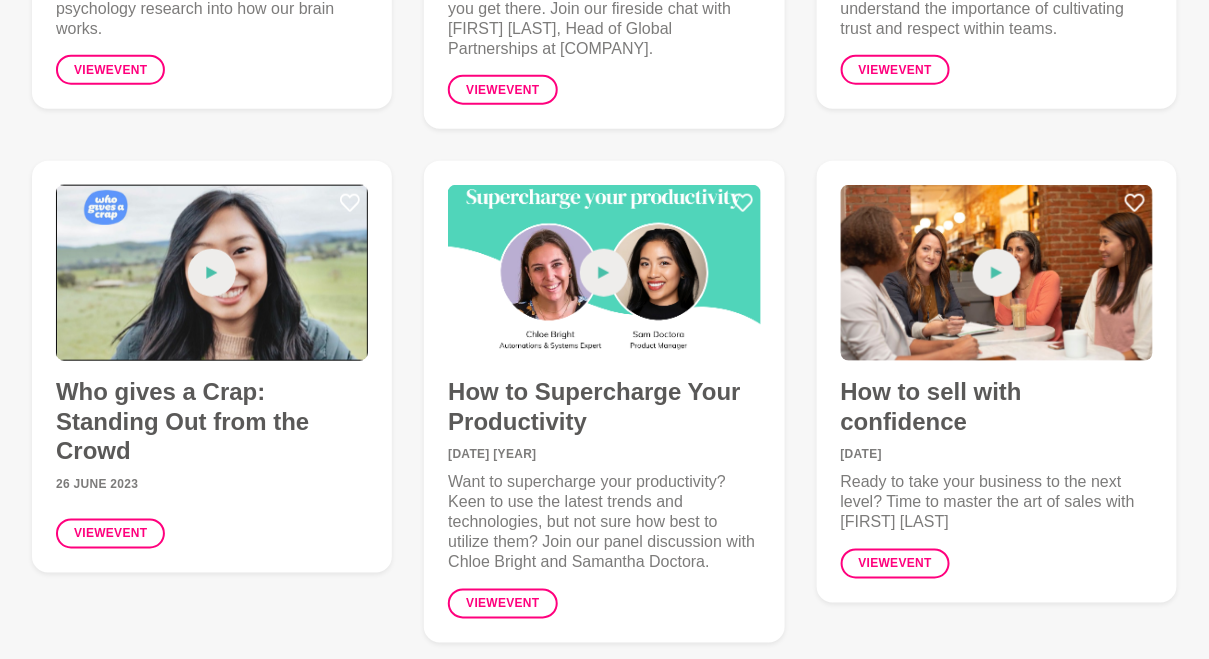 click at bounding box center [212, 273] 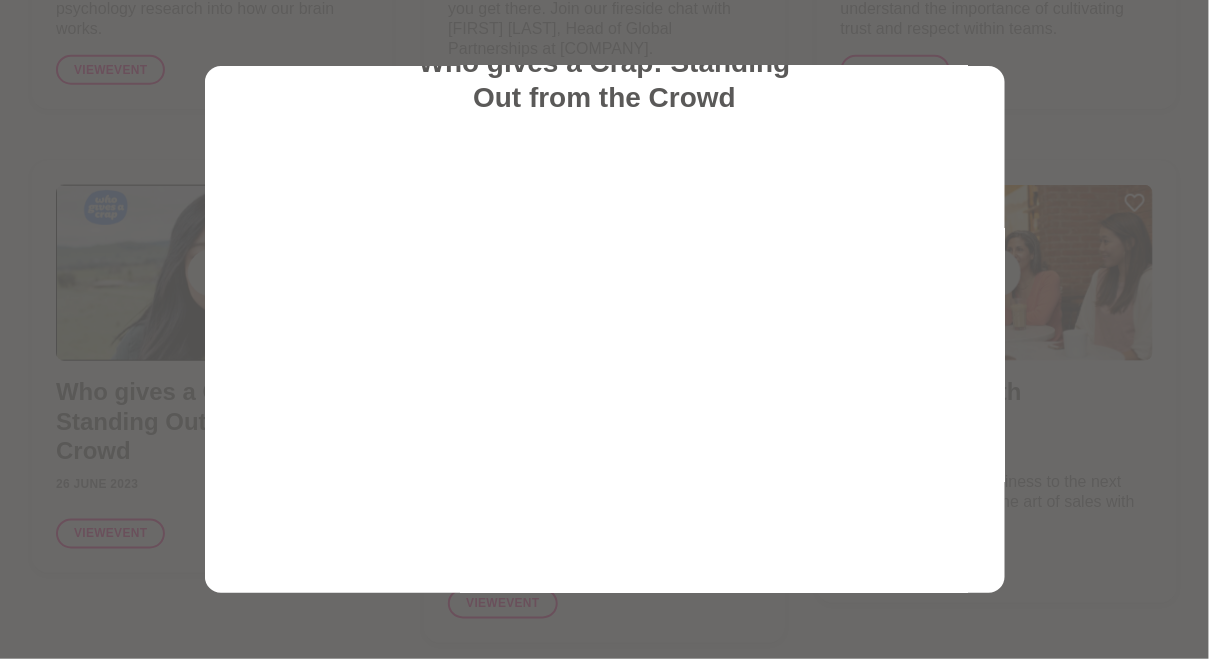 scroll, scrollTop: 94, scrollLeft: 0, axis: vertical 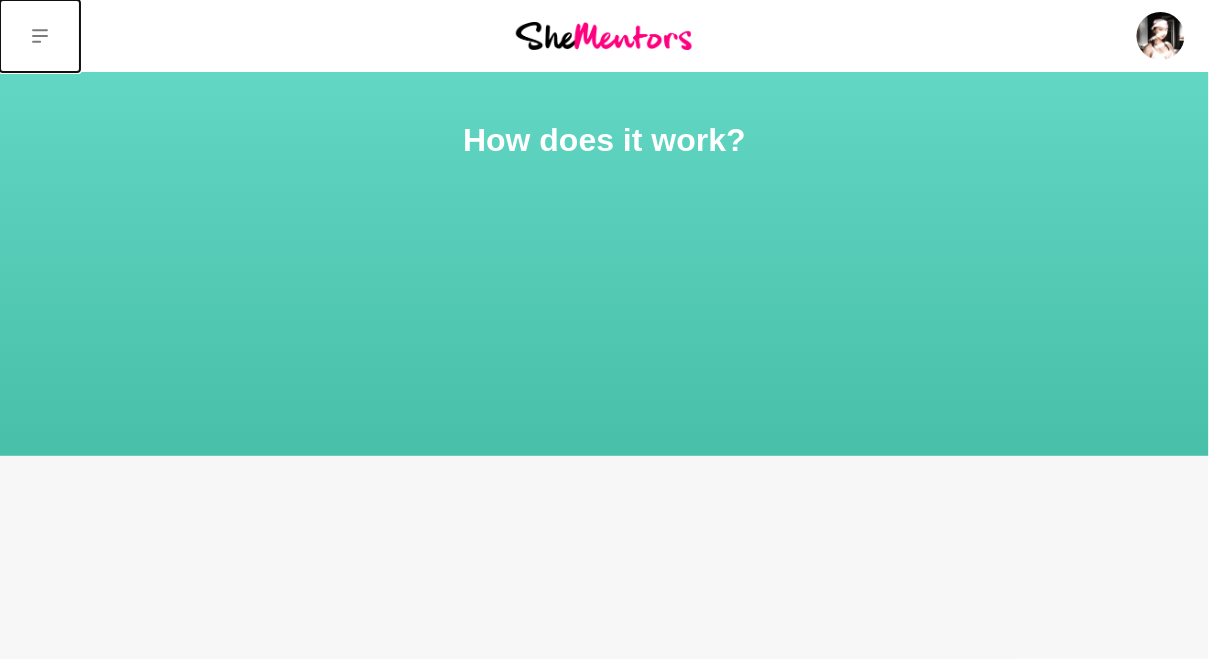 click 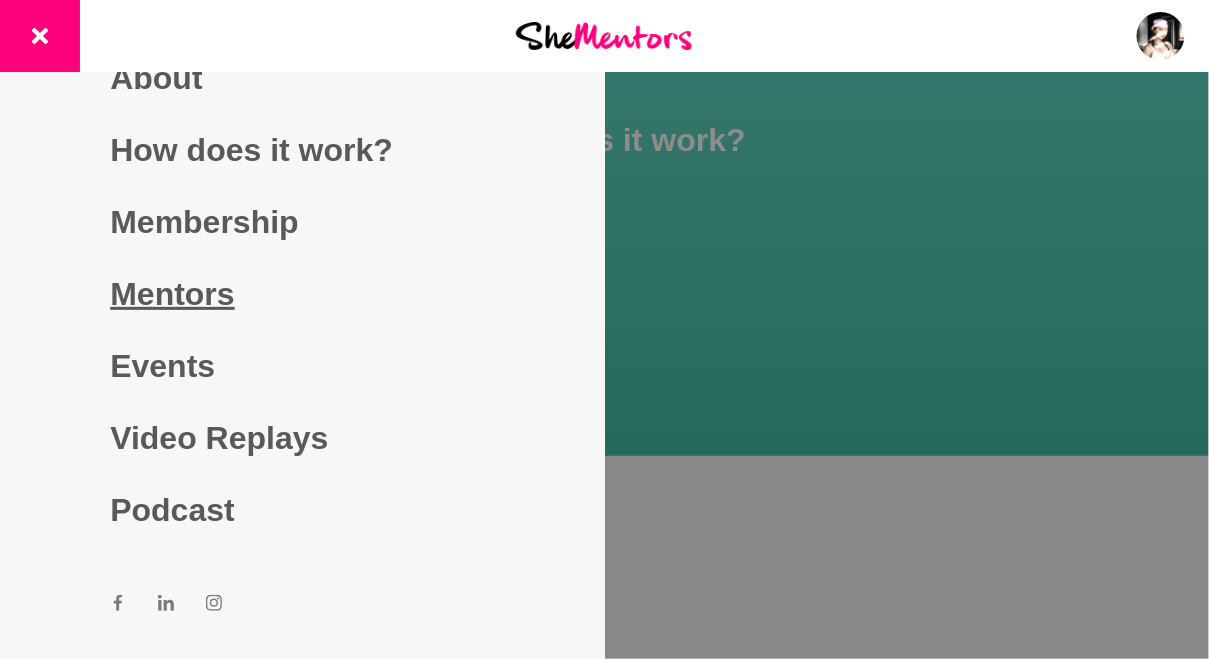 click on "Mentors" at bounding box center [302, 294] 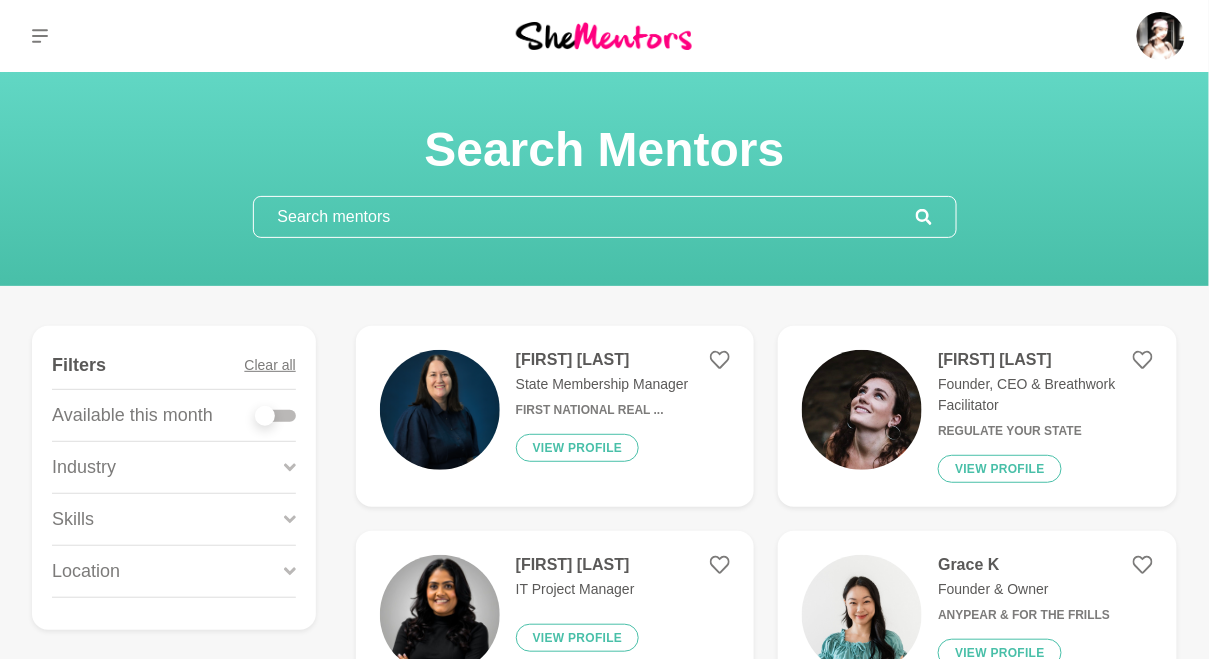 click at bounding box center (585, 217) 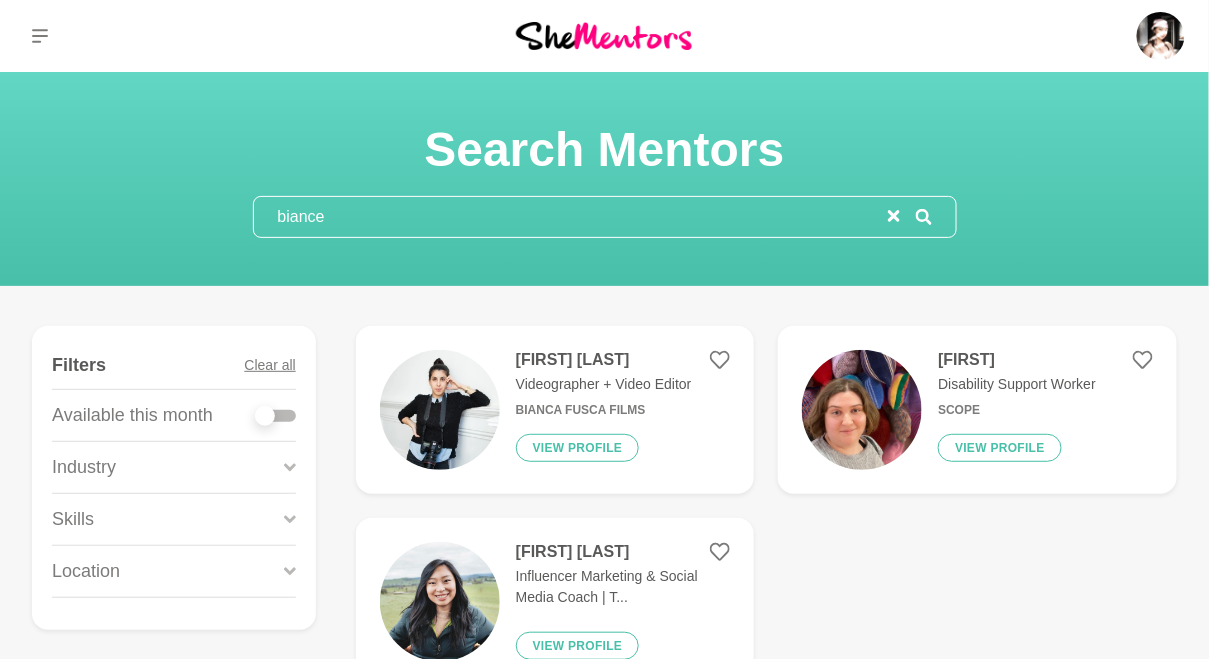 type on "biance" 